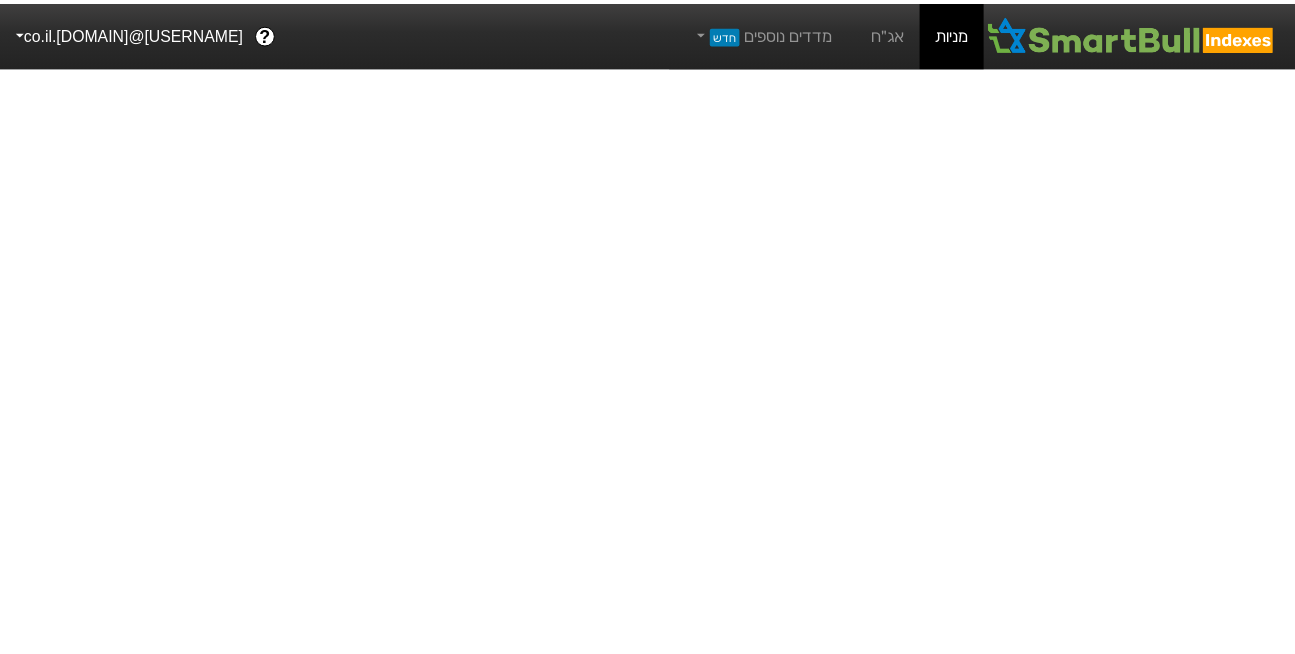 scroll, scrollTop: 0, scrollLeft: 0, axis: both 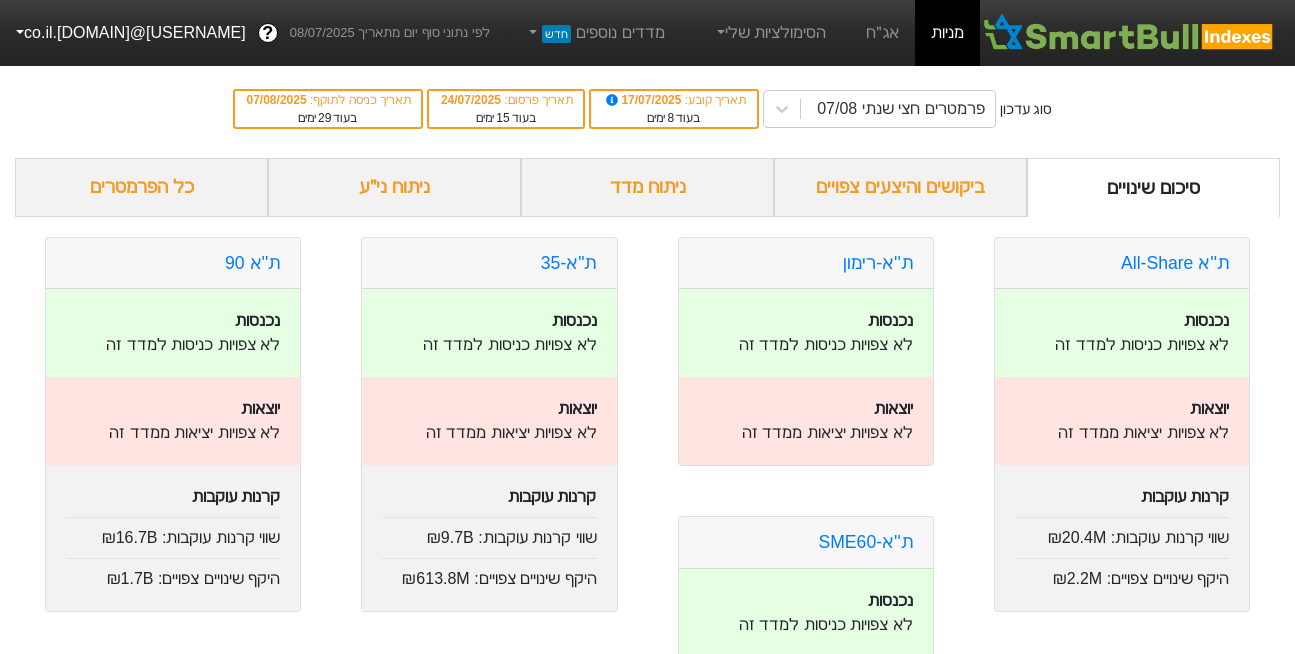 click on "[USERNAME]@[DOMAIN].co.il" at bounding box center (129, 33) 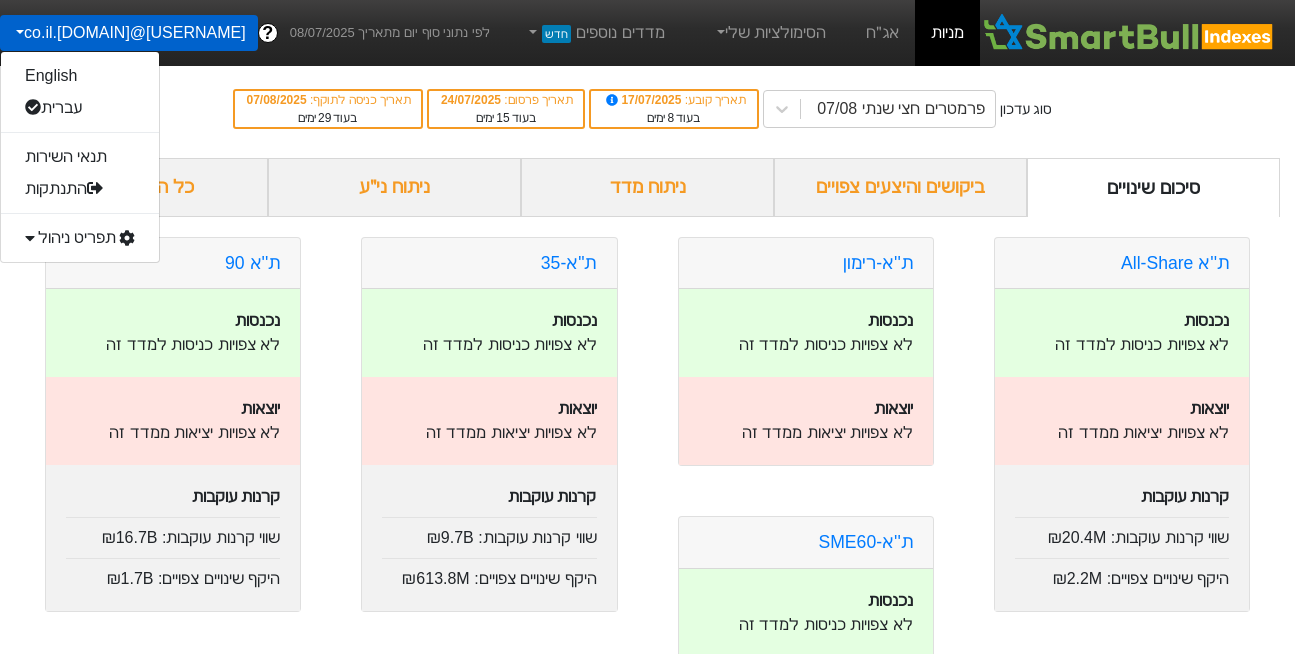 click on "תפריט ניהול" at bounding box center [80, 238] 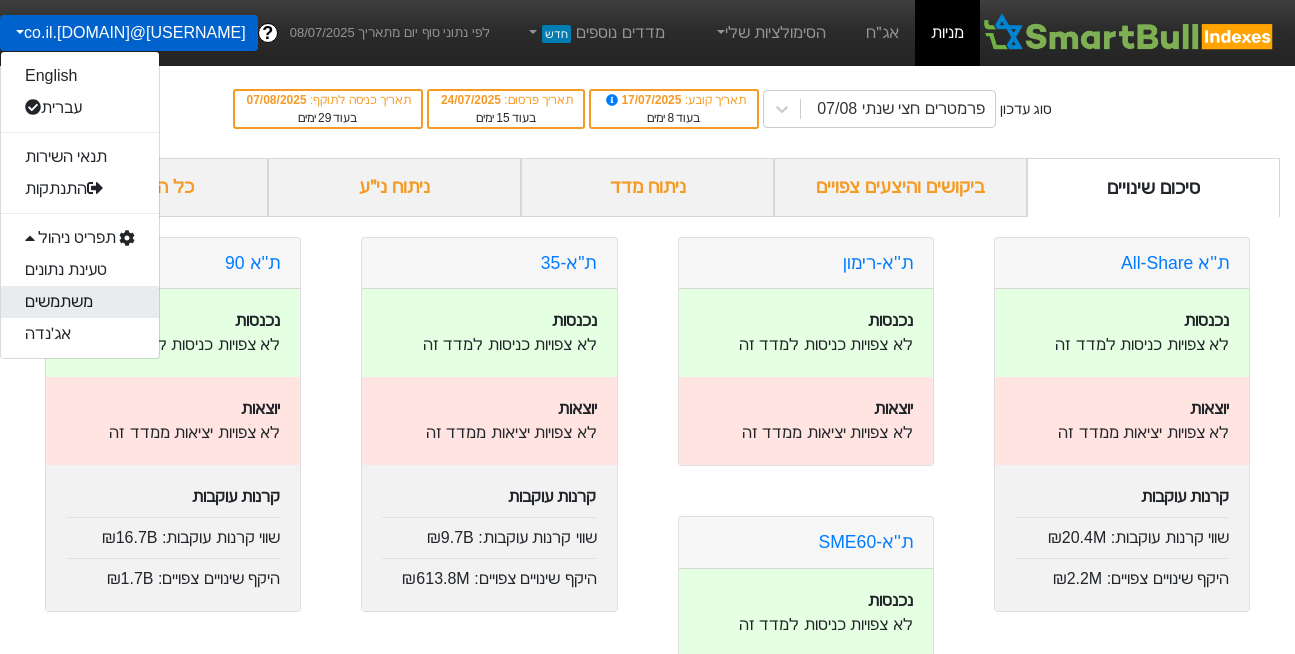 click on "משתמשים" at bounding box center [80, 302] 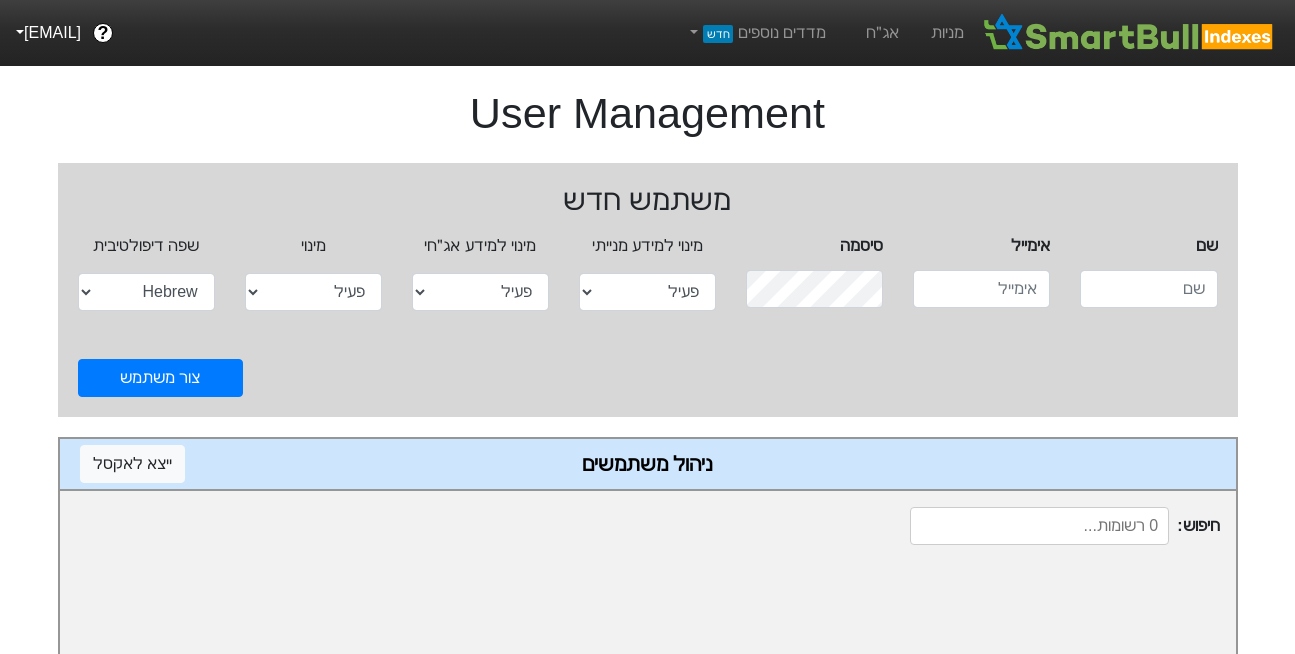 scroll, scrollTop: 0, scrollLeft: 0, axis: both 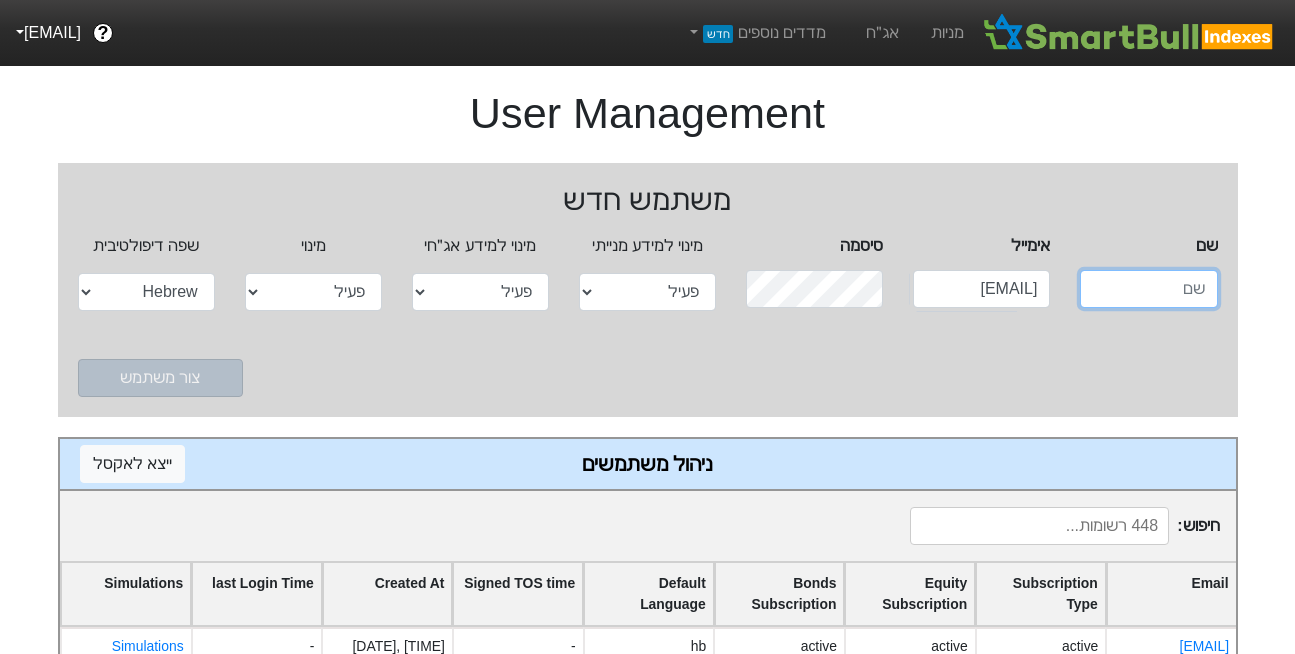 click at bounding box center (1148, 289) 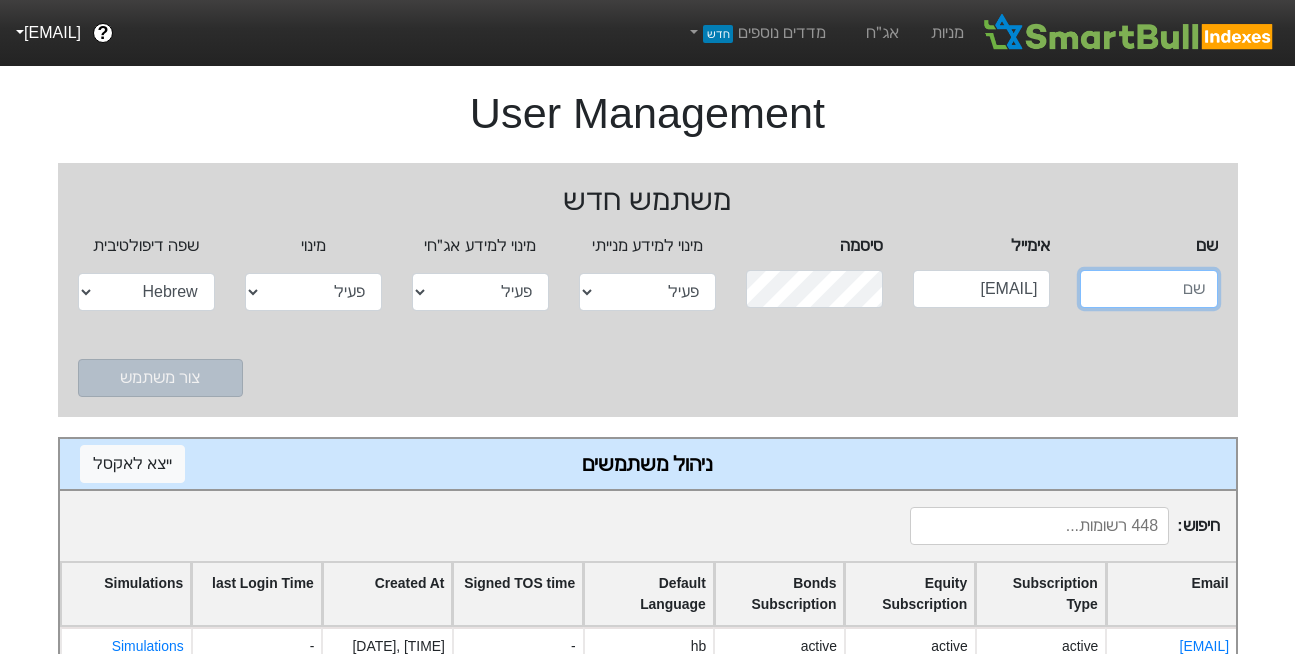 paste on "[EMAIL]" 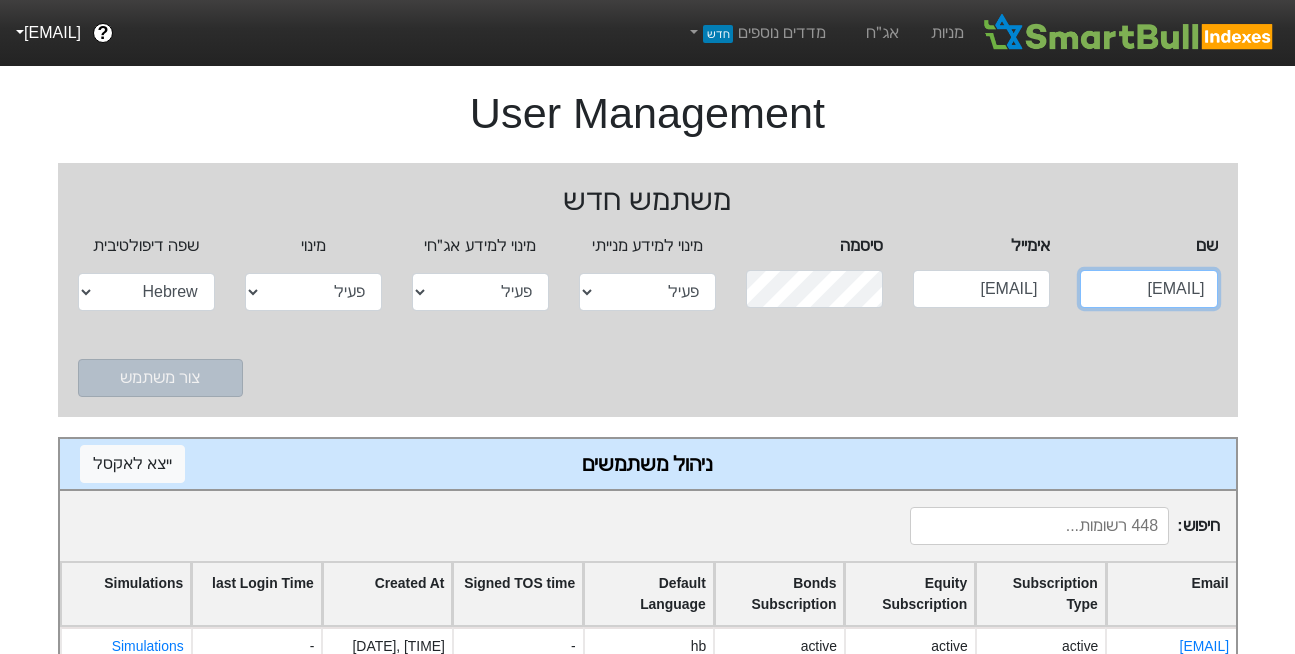 scroll, scrollTop: 0, scrollLeft: -86, axis: horizontal 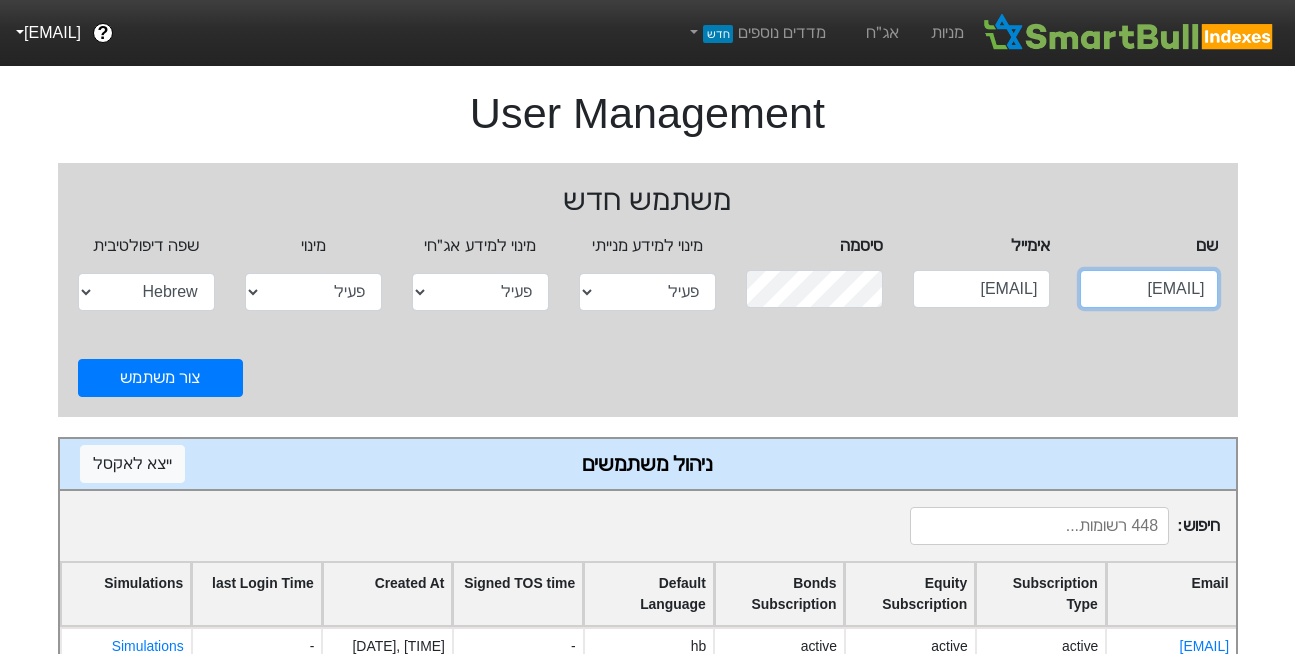 type on "[EMAIL]" 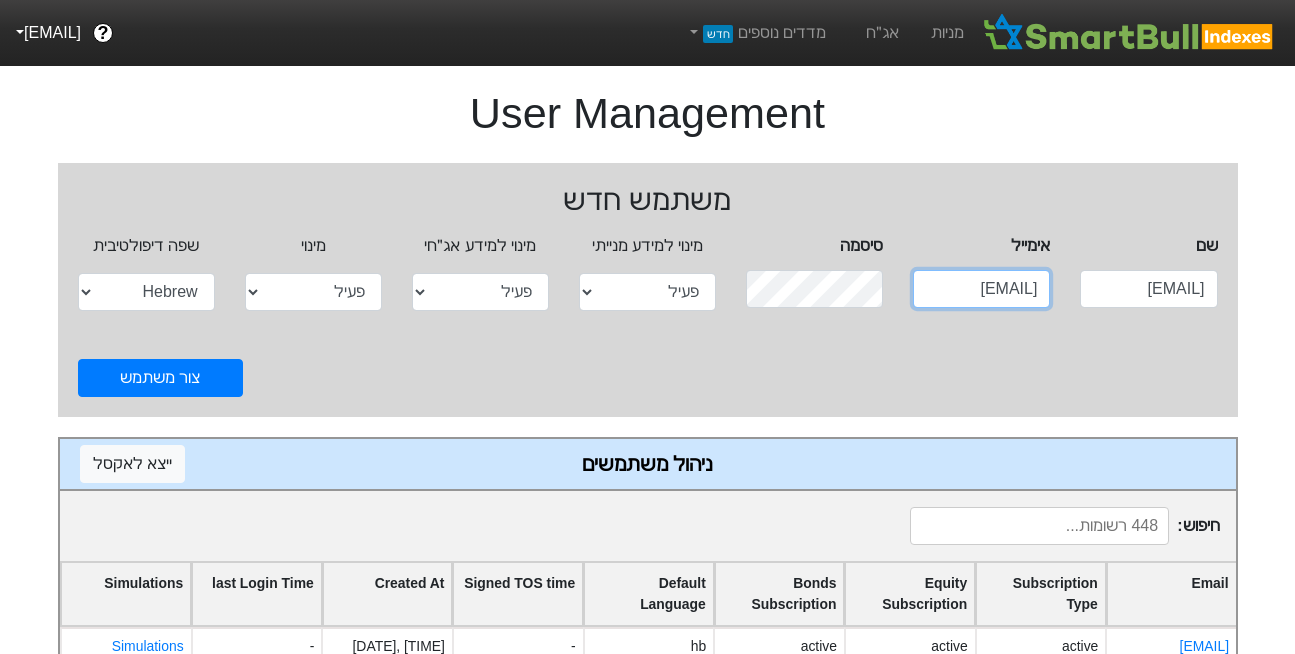 scroll, scrollTop: 0, scrollLeft: 0, axis: both 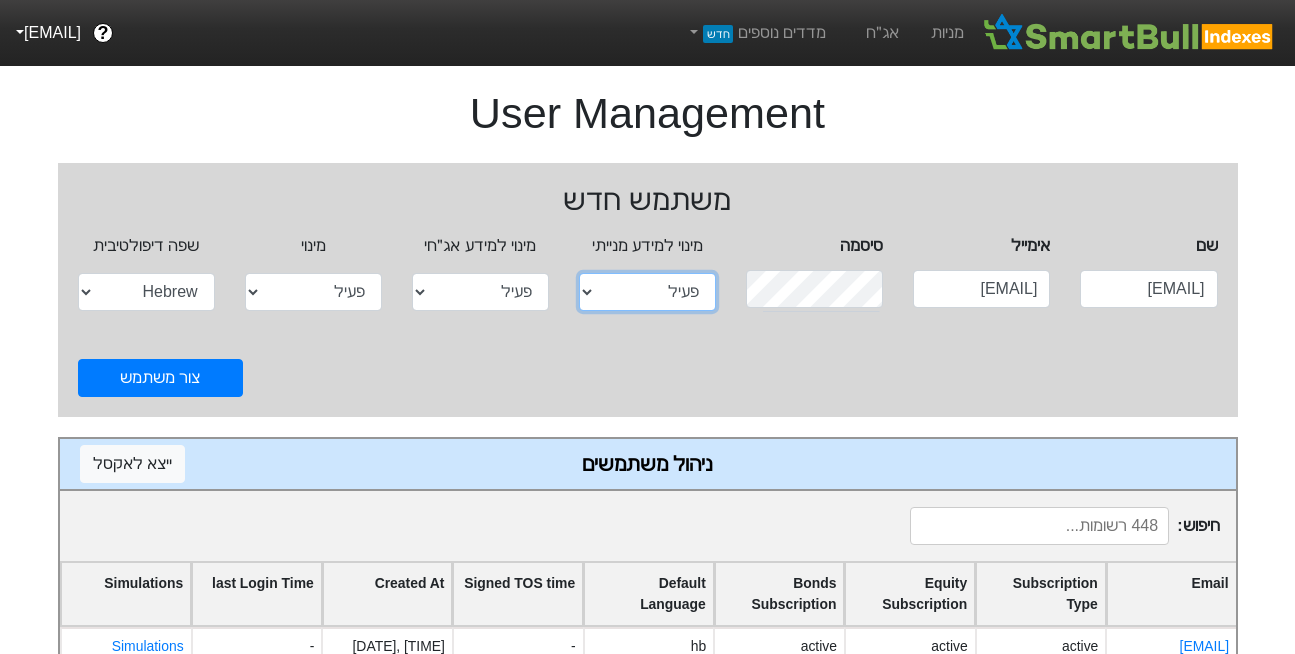 click on "התנסות פעיל חסום" at bounding box center [647, 292] 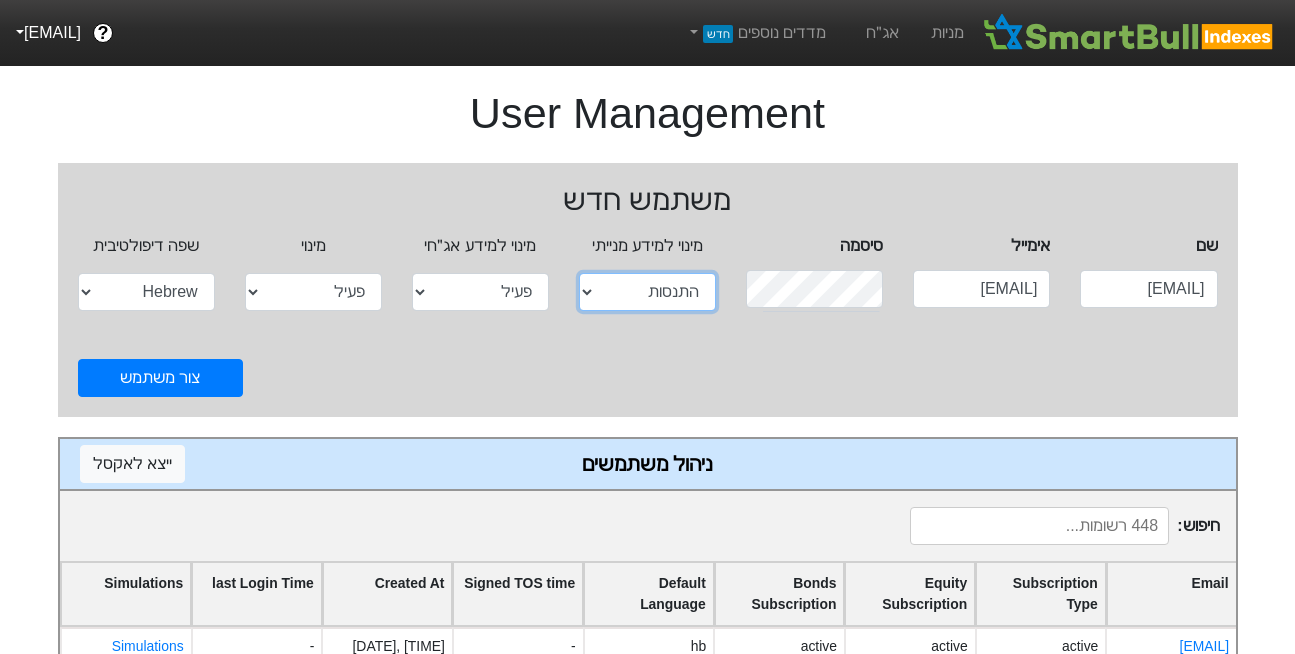 click on "התנסות פעיל חסום" at bounding box center (647, 292) 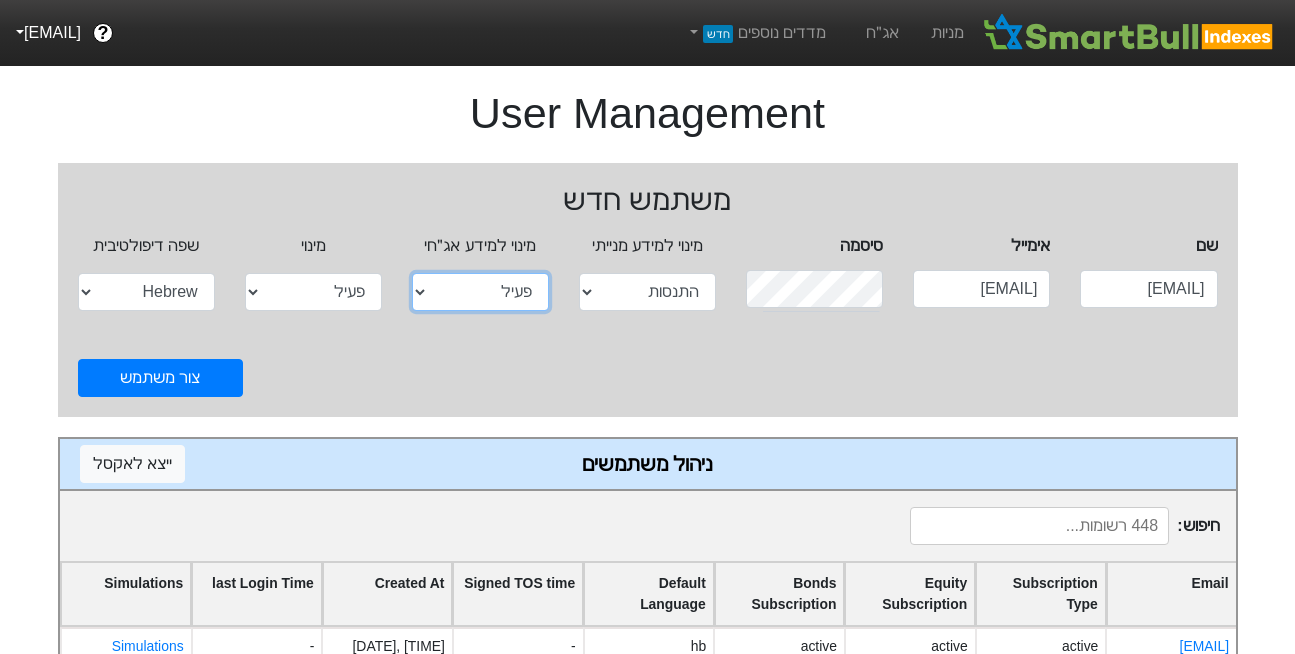 click on "התנסות פעיל חסום" at bounding box center [480, 292] 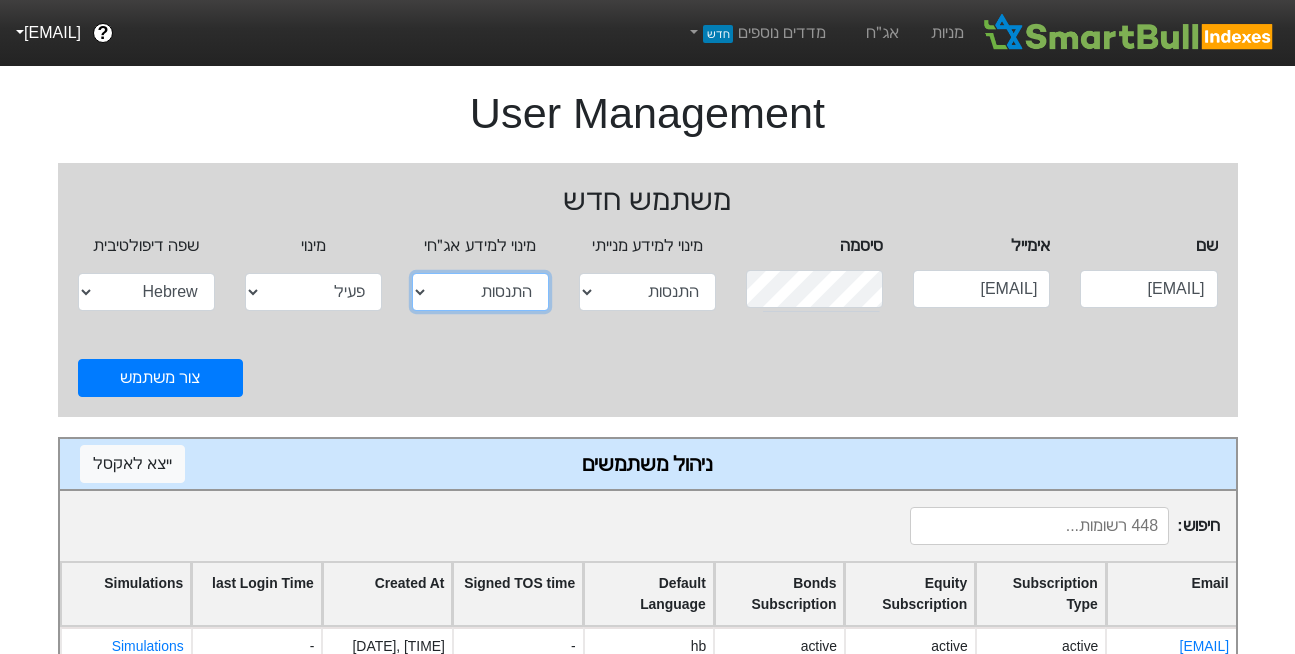 click on "התנסות פעיל חסום" at bounding box center (480, 292) 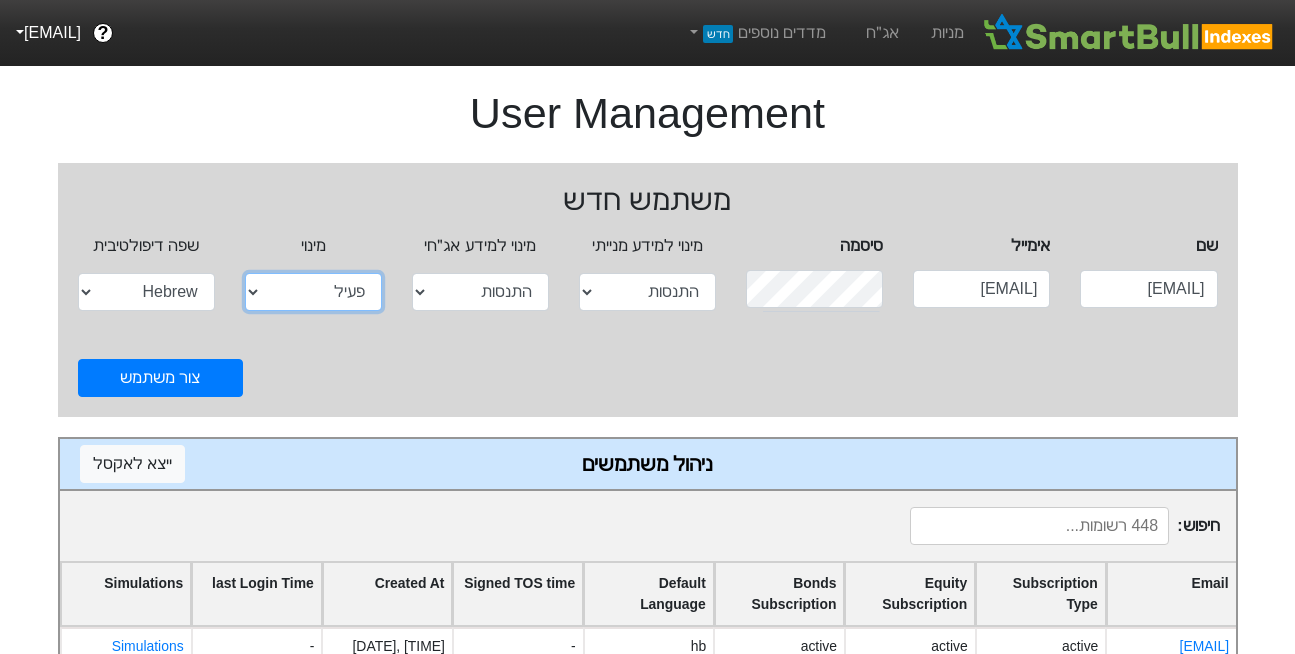click on "התנסות פעיל חסום" at bounding box center [313, 292] 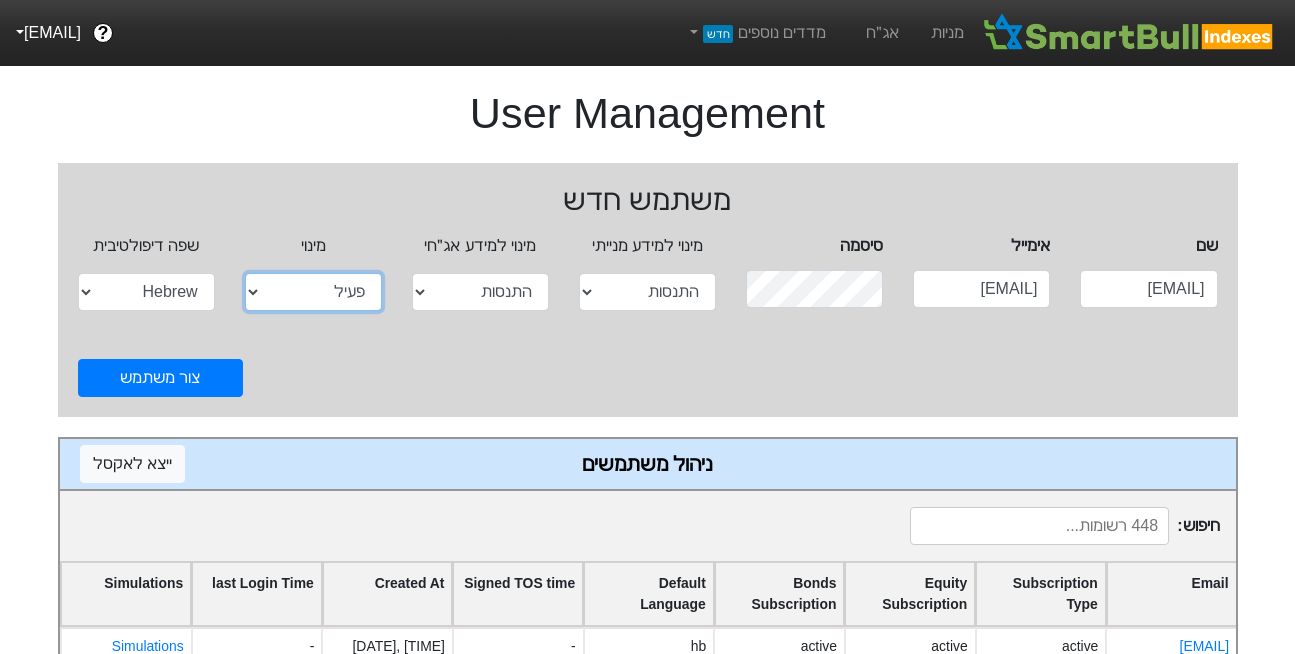 select on "trial" 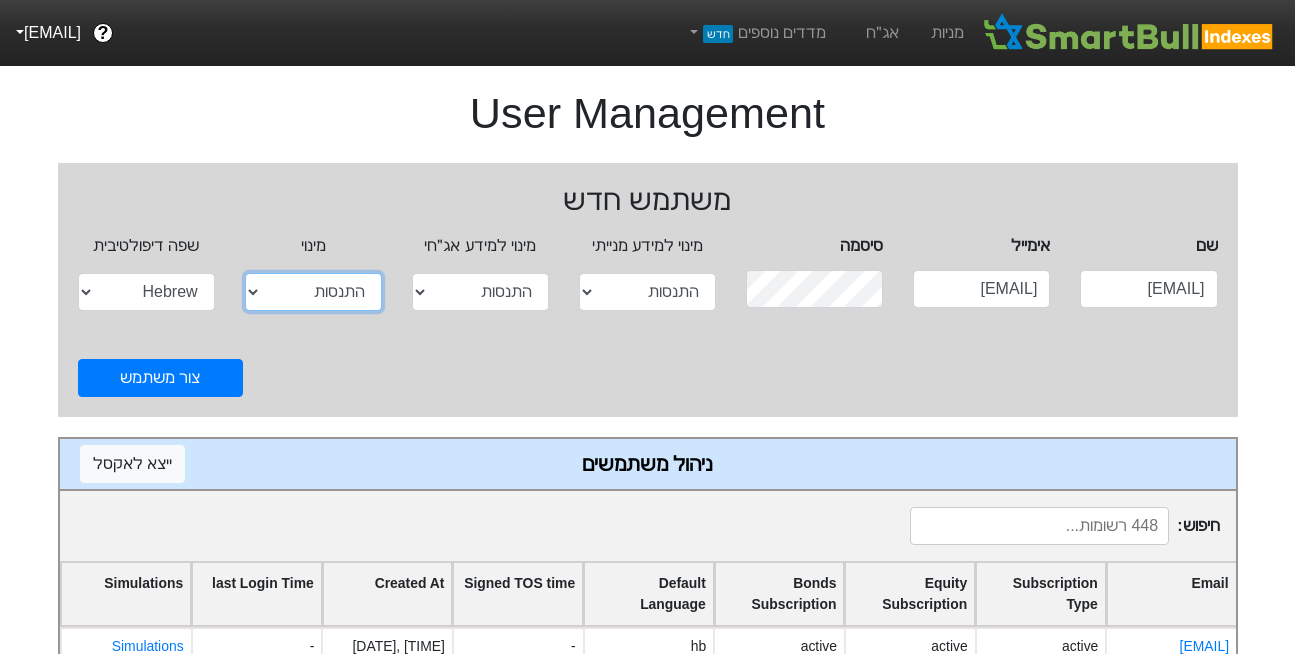 click on "התנסות פעיל חסום" at bounding box center (313, 292) 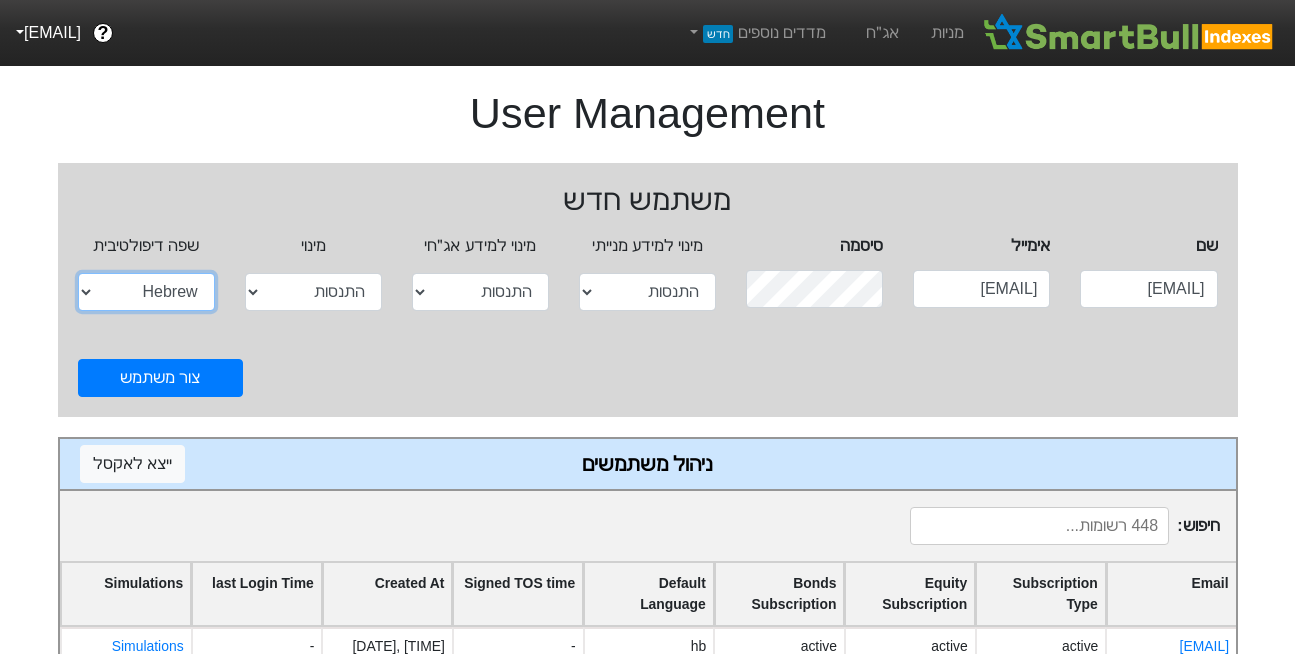 click on "English Hebrew" at bounding box center (146, 292) 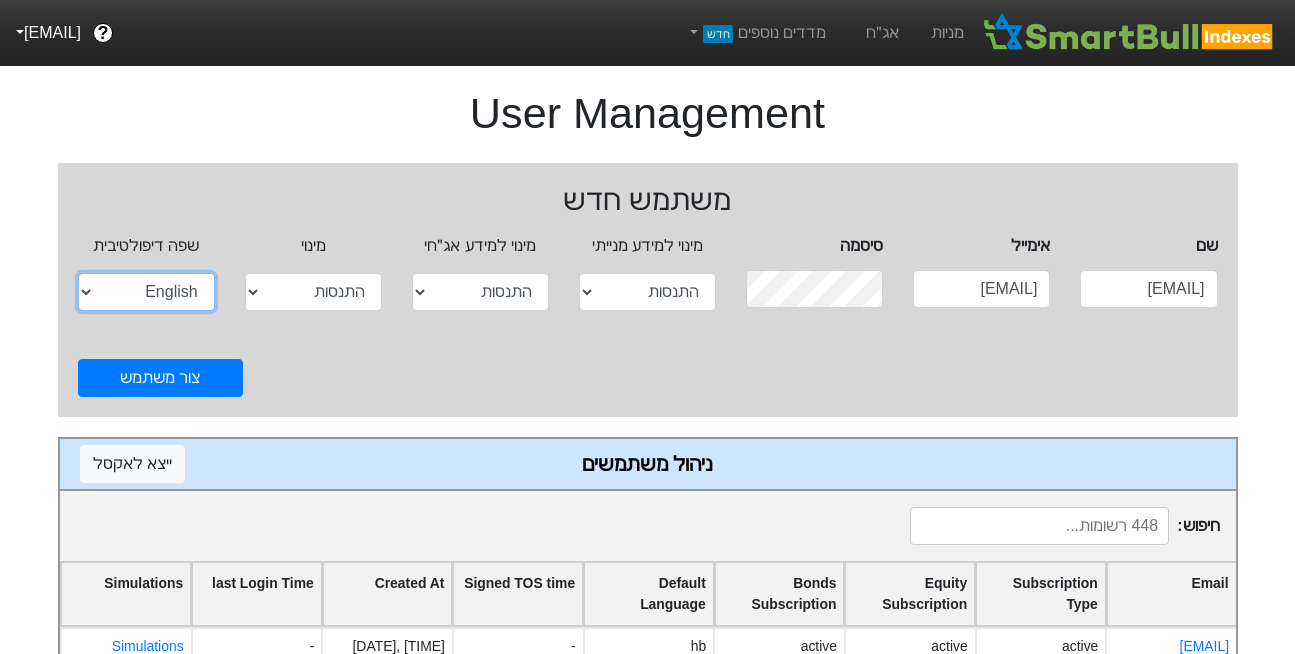 click on "English Hebrew" at bounding box center [146, 292] 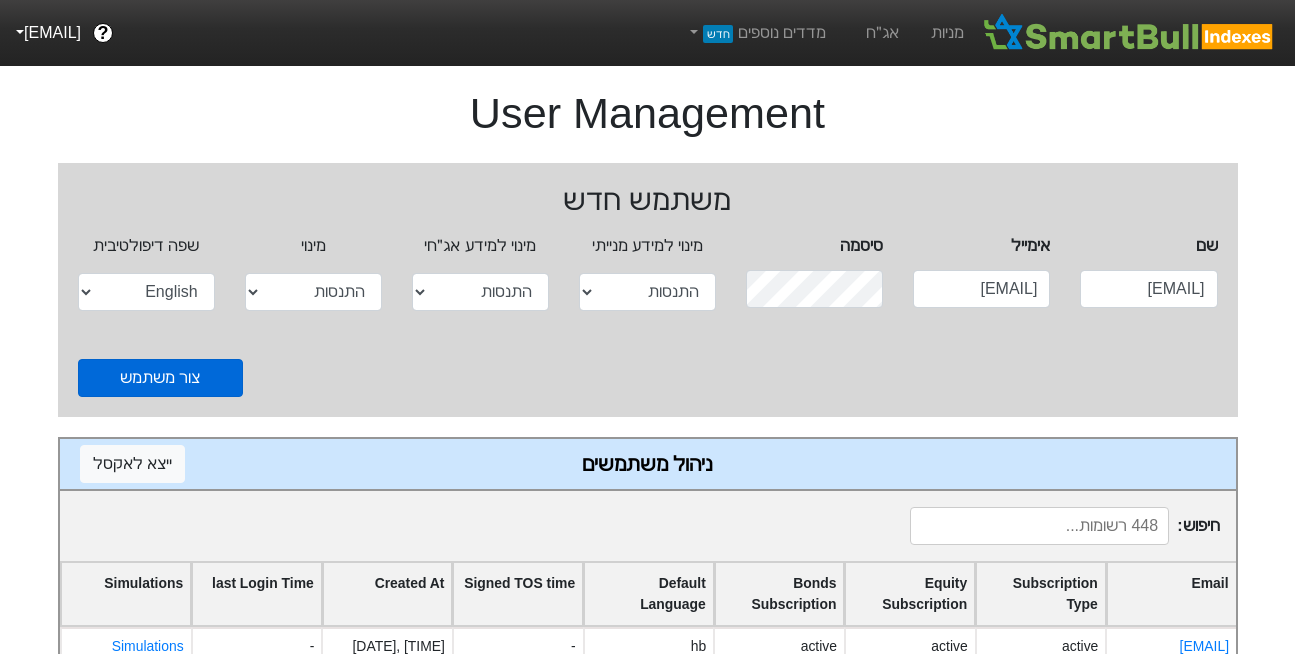 click on "צור משתמש" at bounding box center (160, 378) 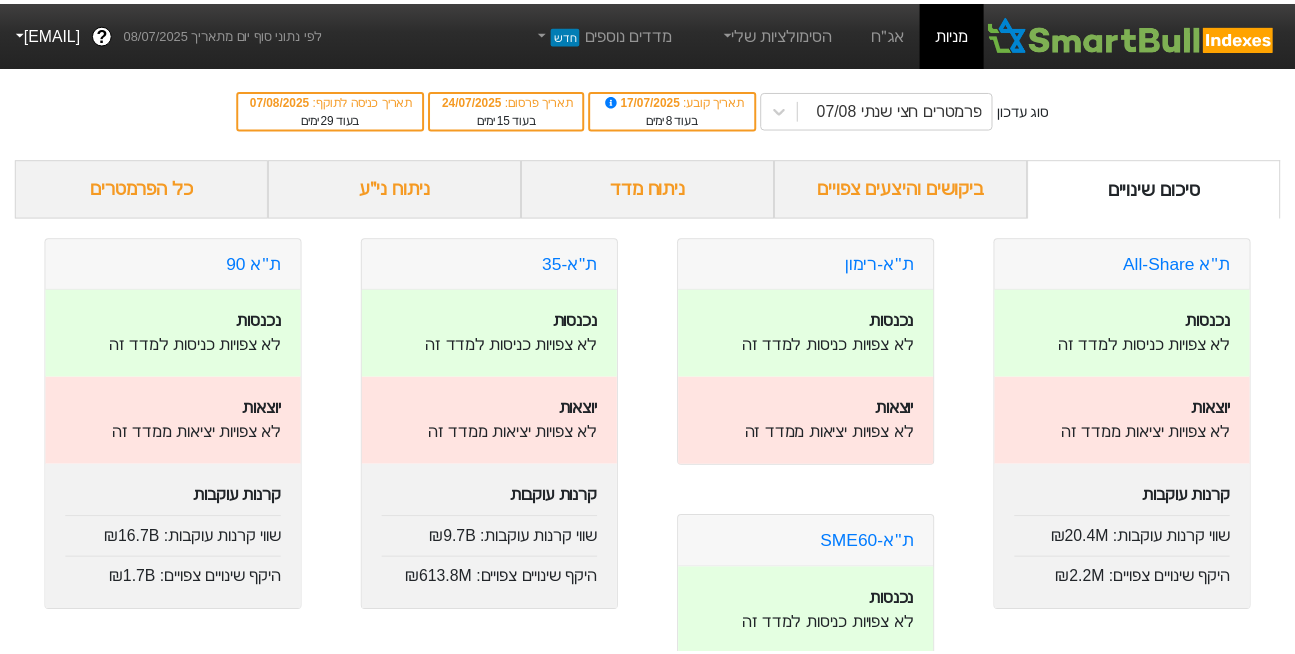 scroll, scrollTop: 0, scrollLeft: 0, axis: both 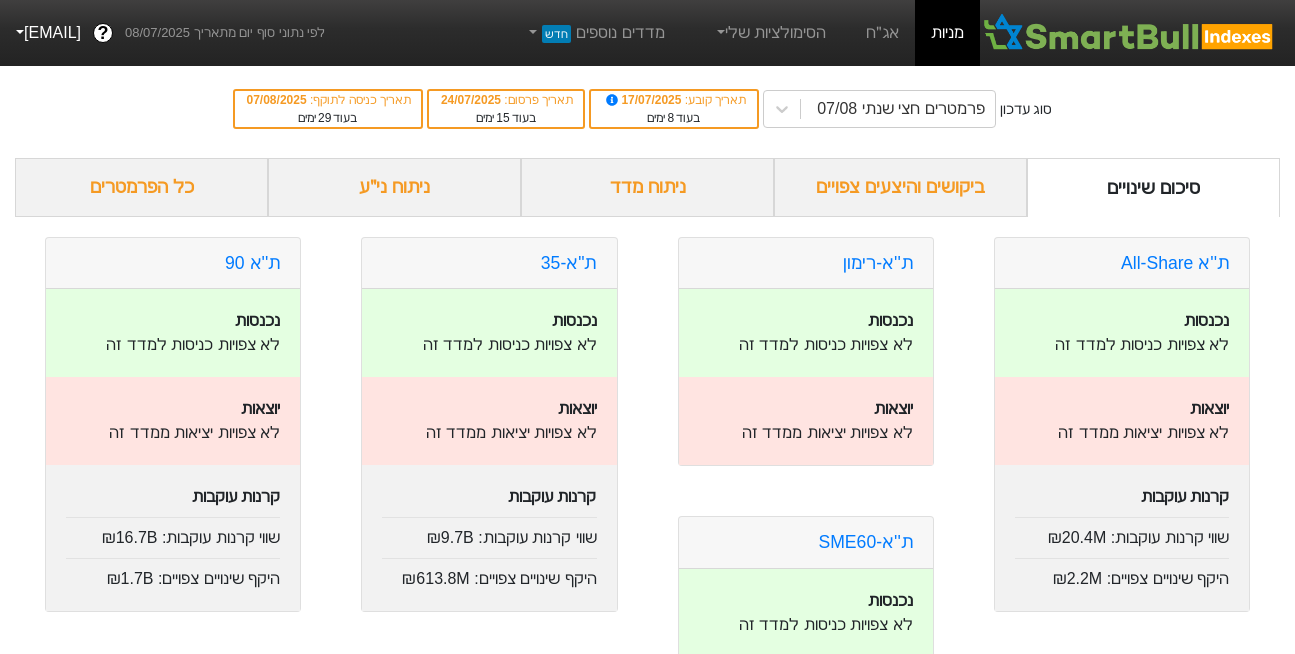 click on "[USERNAME]@[DOMAIN].co.il" at bounding box center (46, 33) 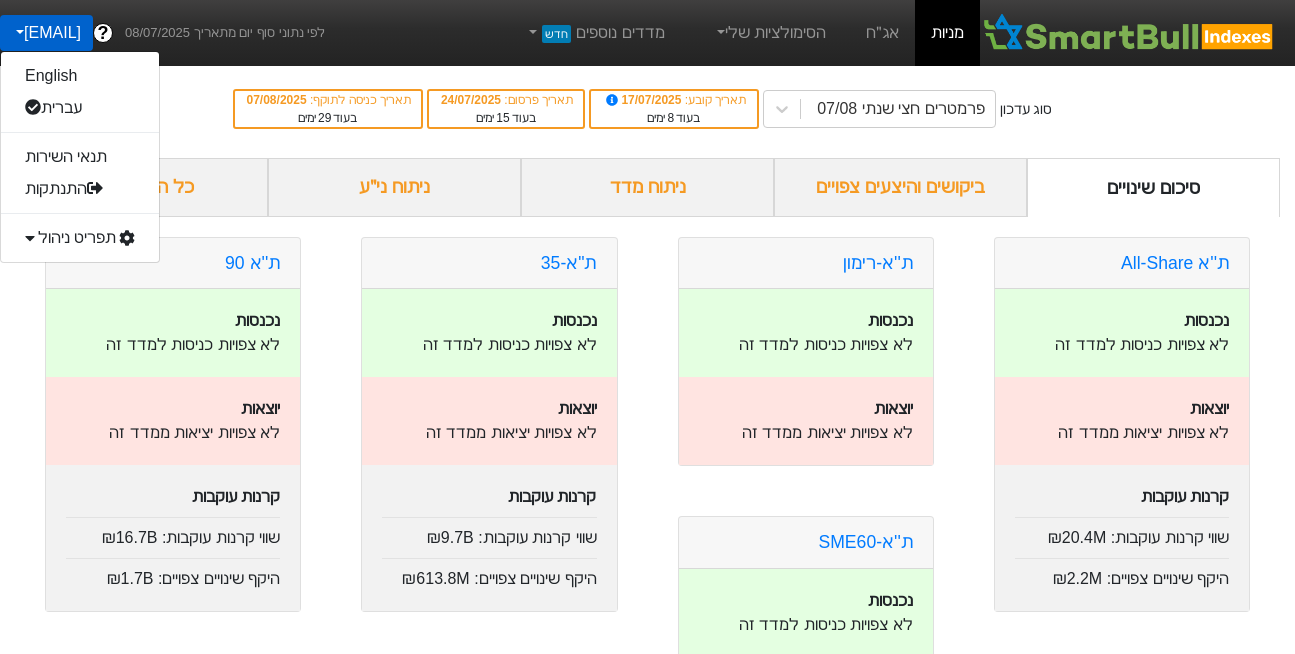 click on "תפריט ניהול" at bounding box center (80, 238) 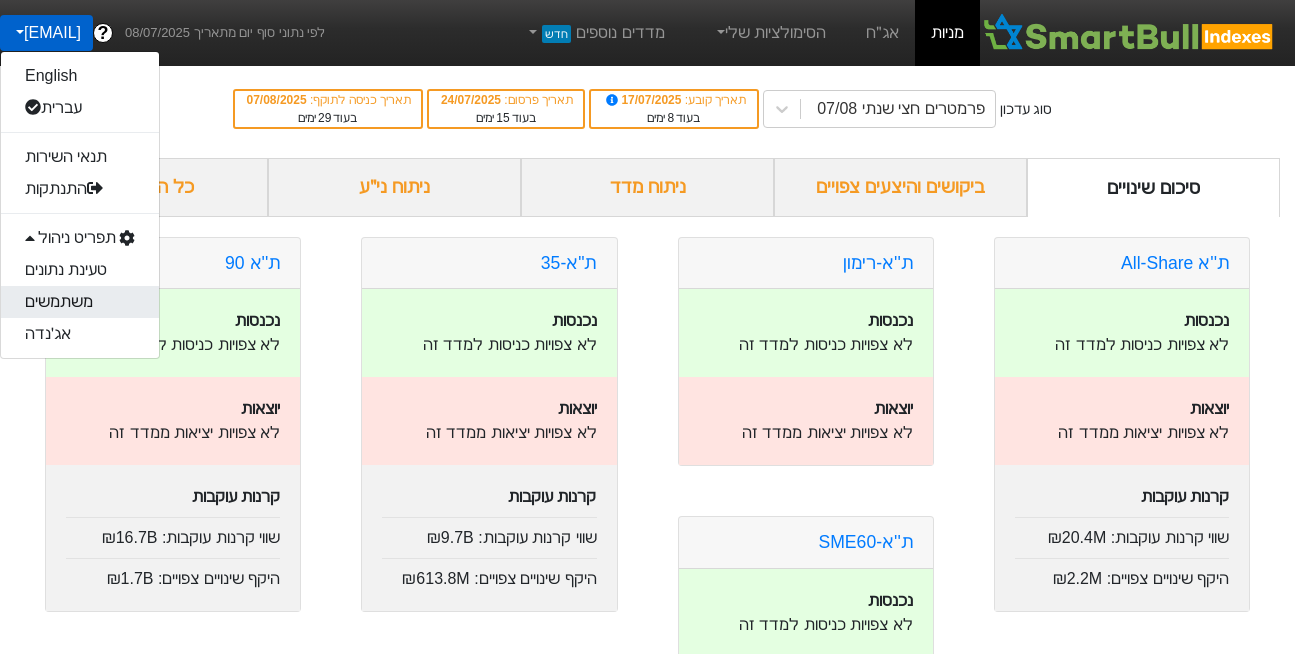 click on "משתמשים" at bounding box center (80, 302) 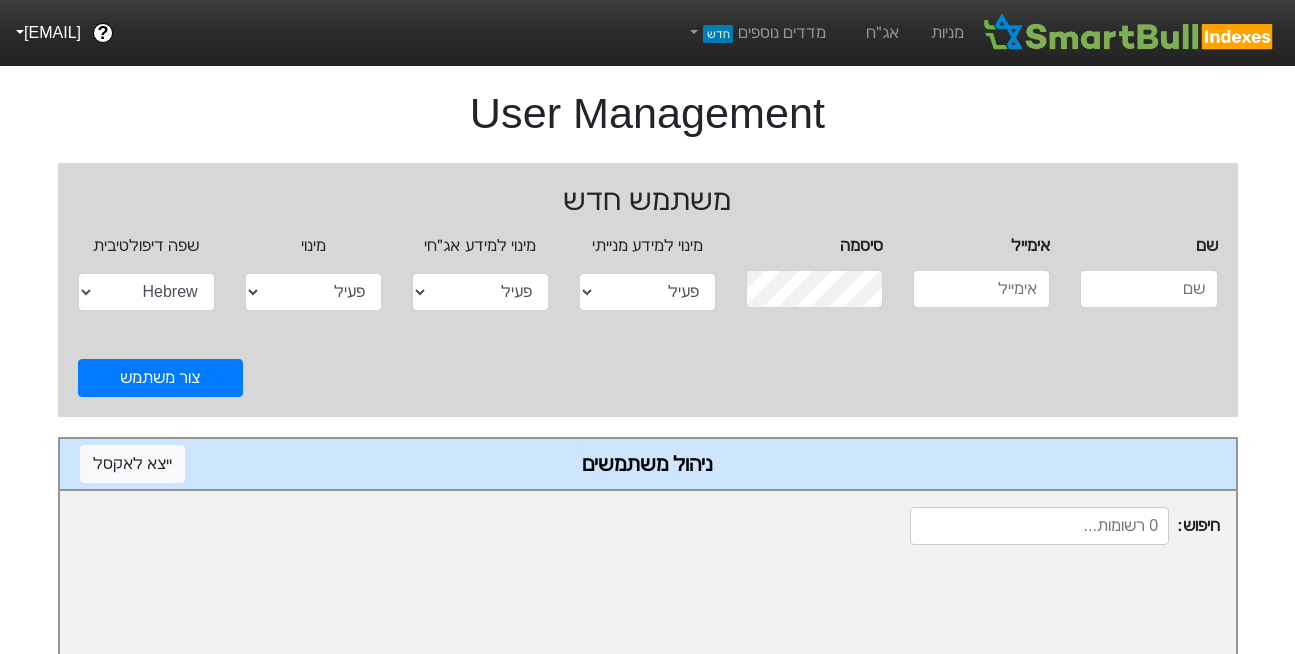 scroll, scrollTop: 0, scrollLeft: 0, axis: both 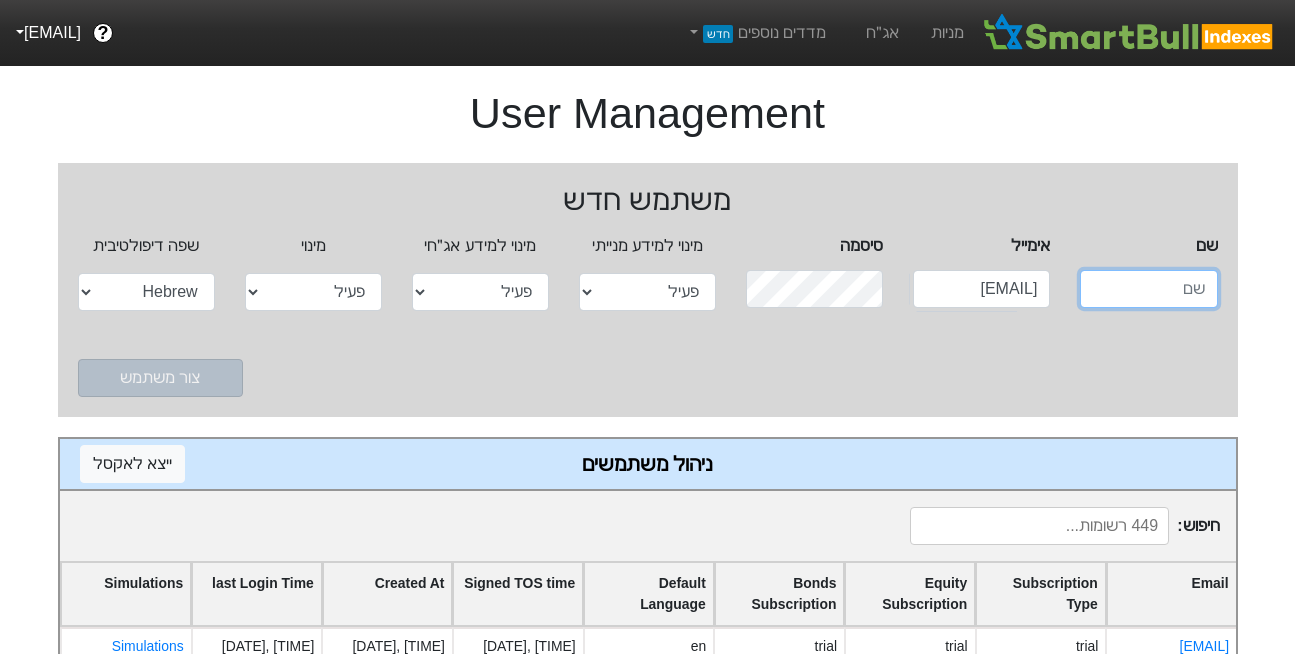 click at bounding box center (1148, 289) 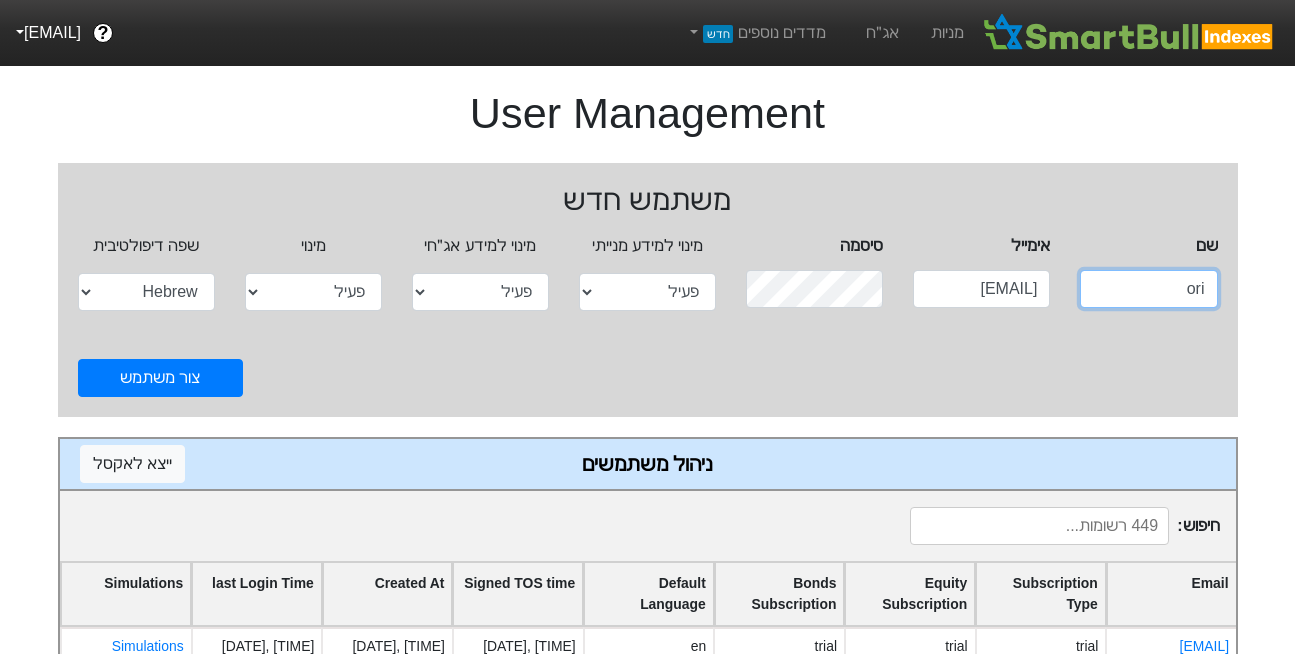 type on "ori" 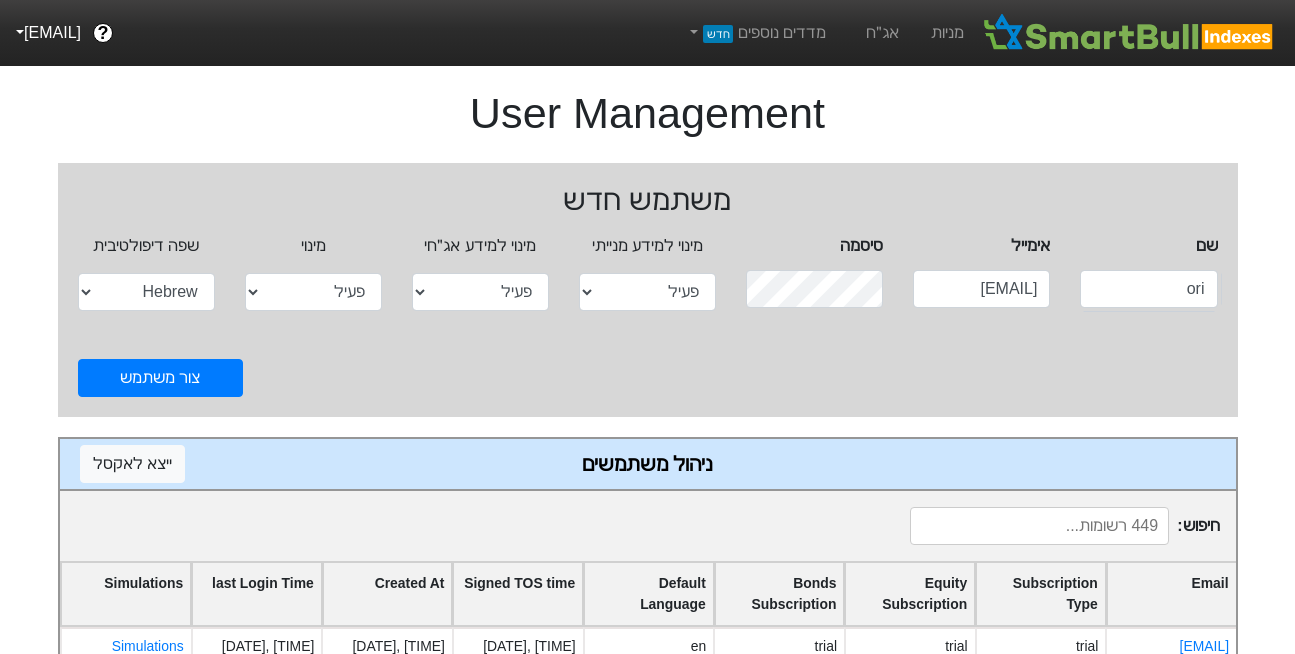 click at bounding box center [1039, 526] 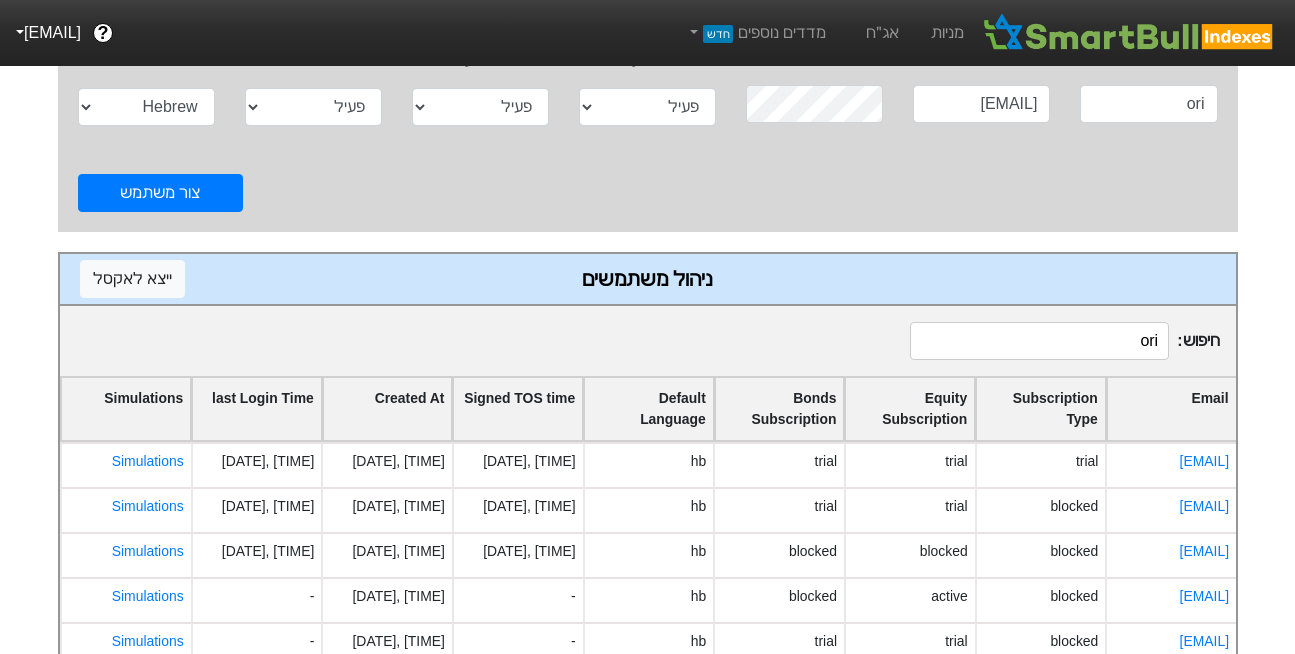 scroll, scrollTop: 195, scrollLeft: 0, axis: vertical 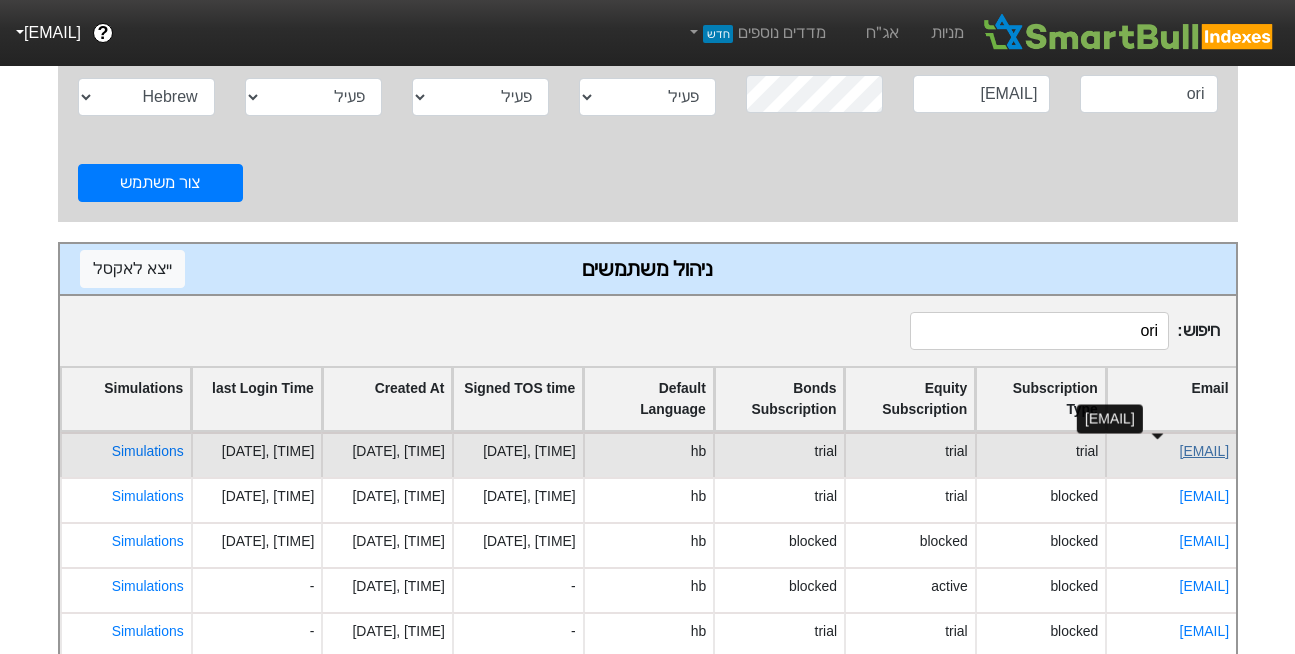 type on "ori" 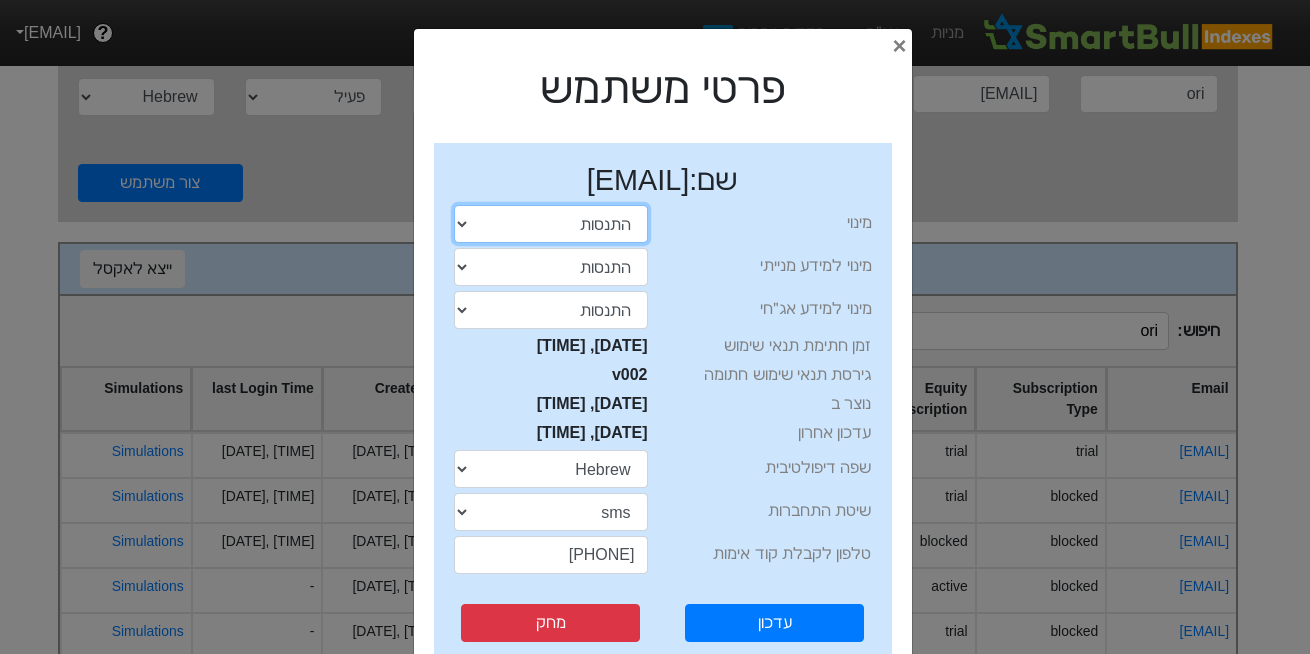 click on "התנסות פעיל חסום" at bounding box center (551, 224) 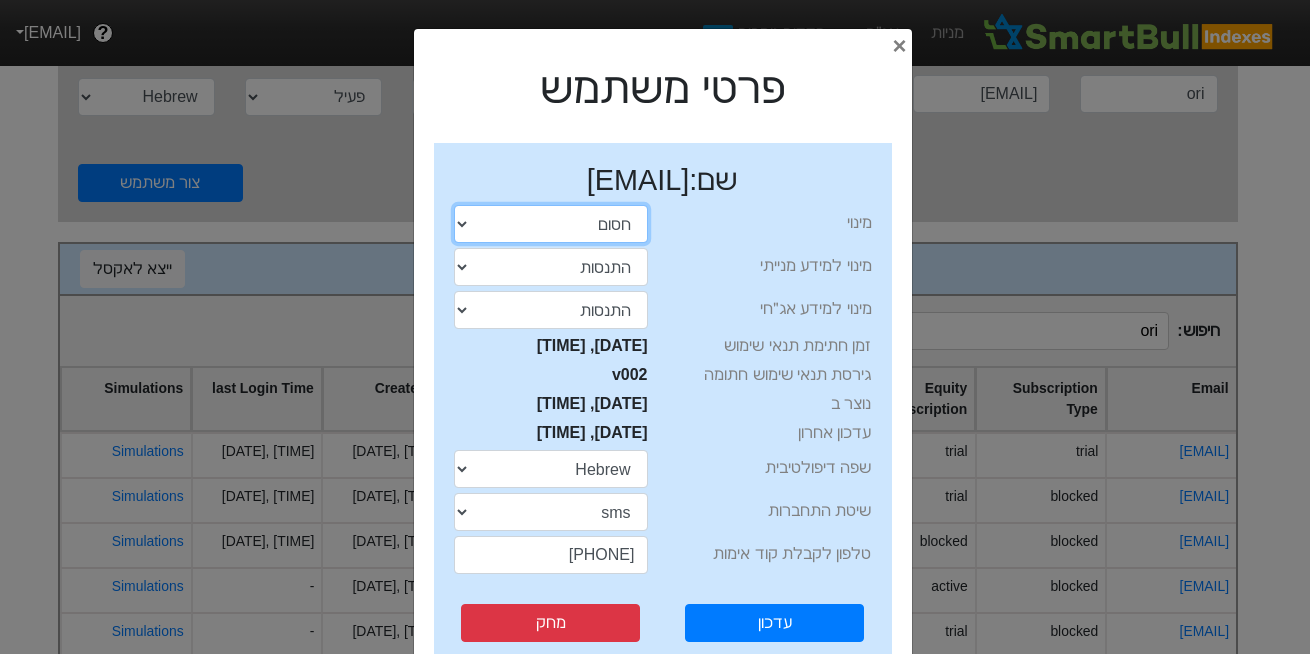 click on "התנסות פעיל חסום" at bounding box center (551, 224) 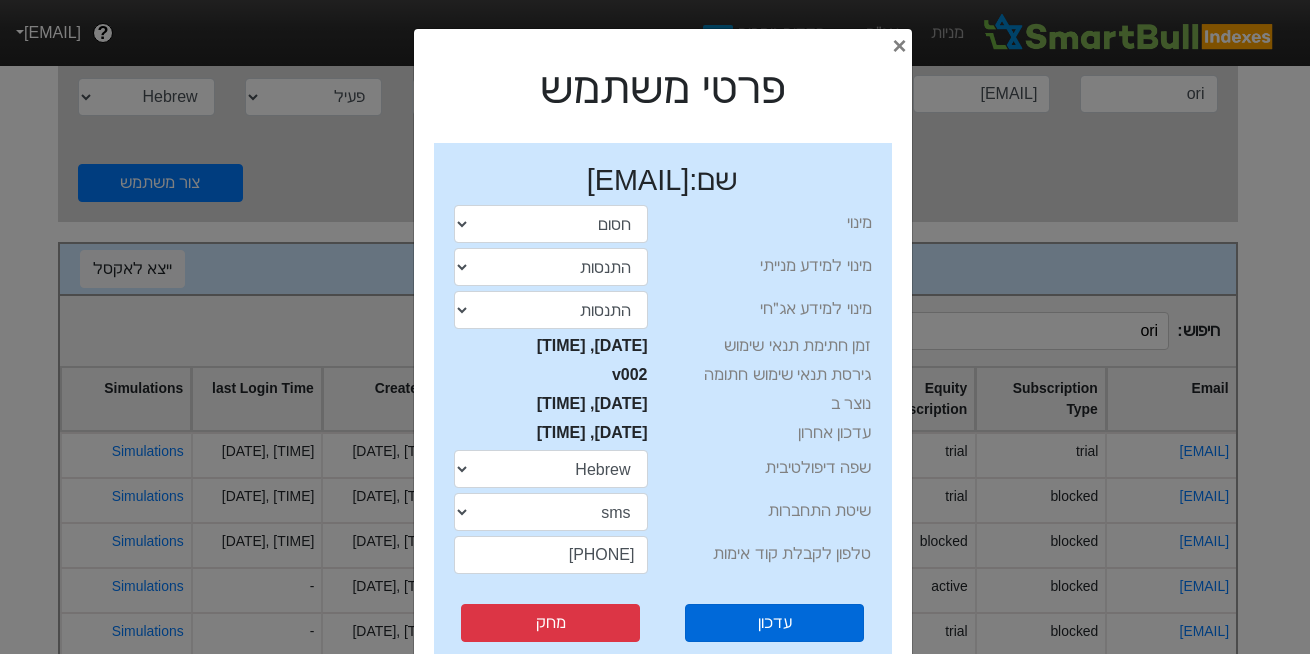click on "עדכון" at bounding box center (774, 623) 